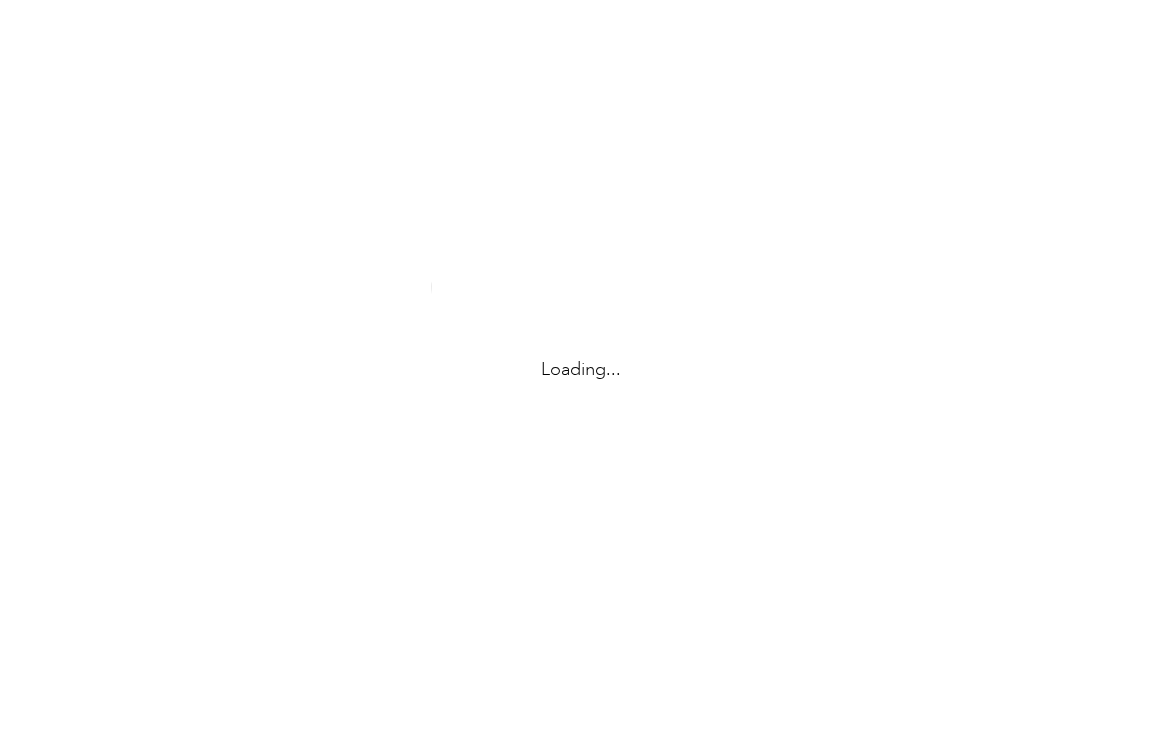 scroll, scrollTop: 0, scrollLeft: 0, axis: both 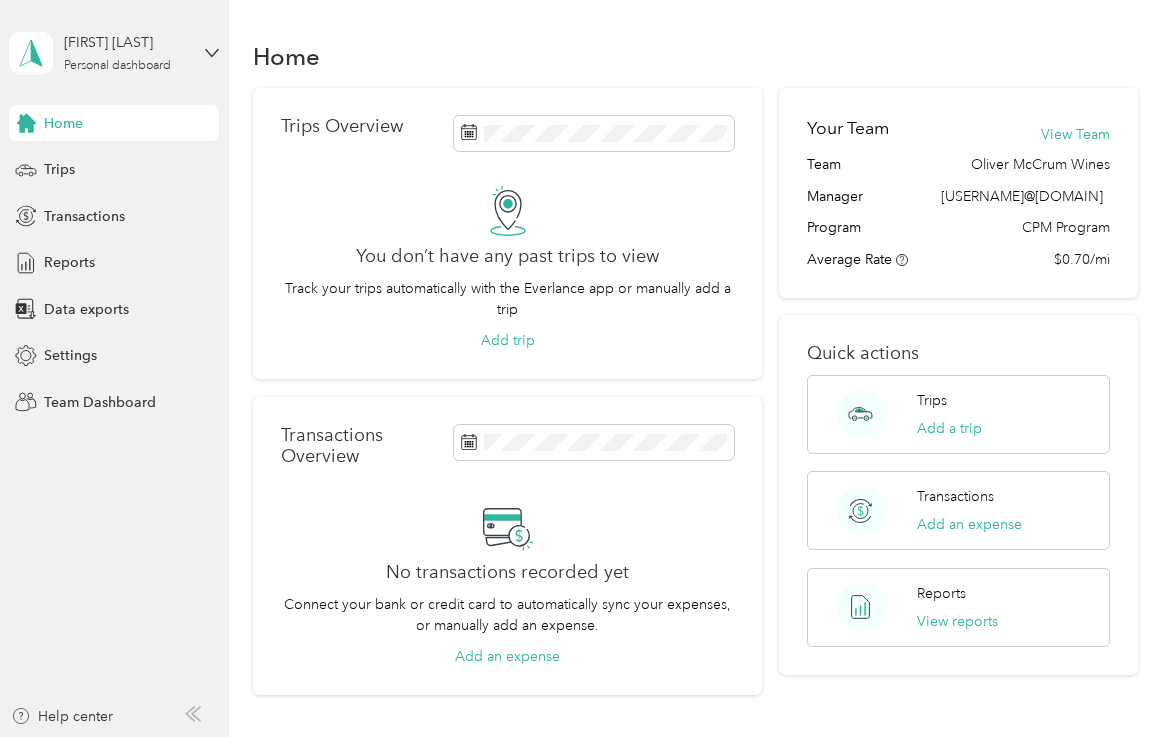 click on "[FIRST] [LAST] Personal dashboard Home Trips Transactions Reports Data exports Settings Team Dashboard" at bounding box center (114, 210) 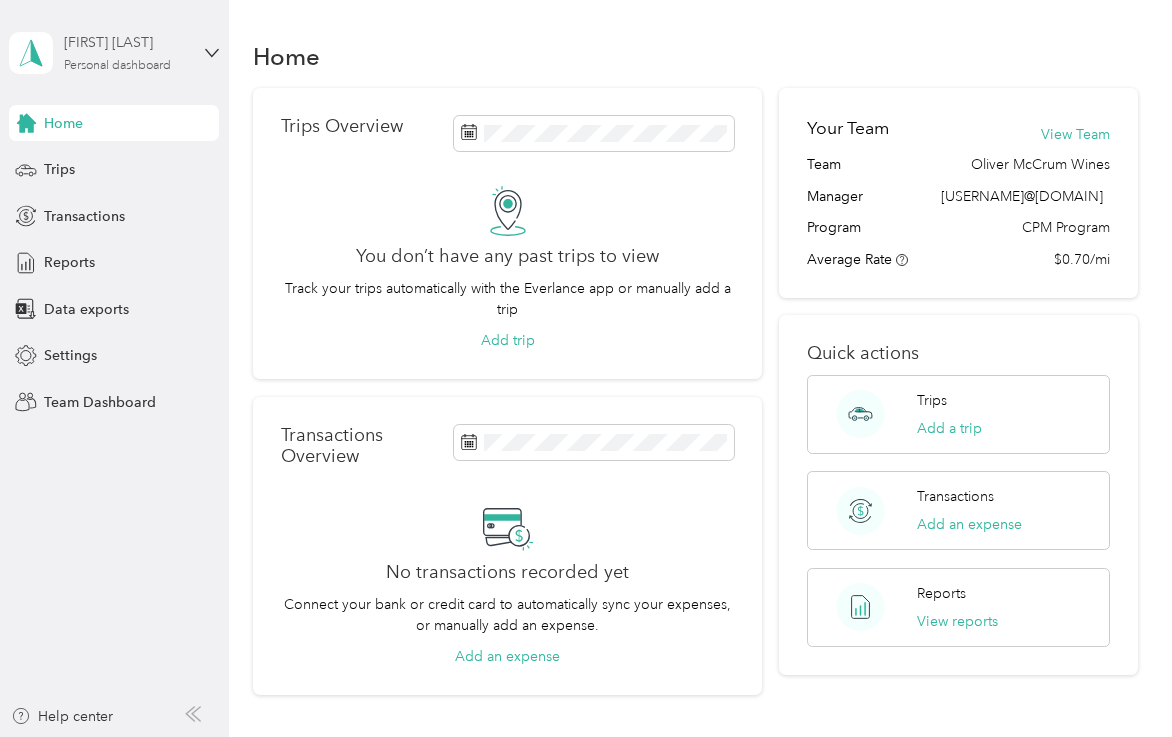 click on "[FIRST] [LAST]" at bounding box center [126, 42] 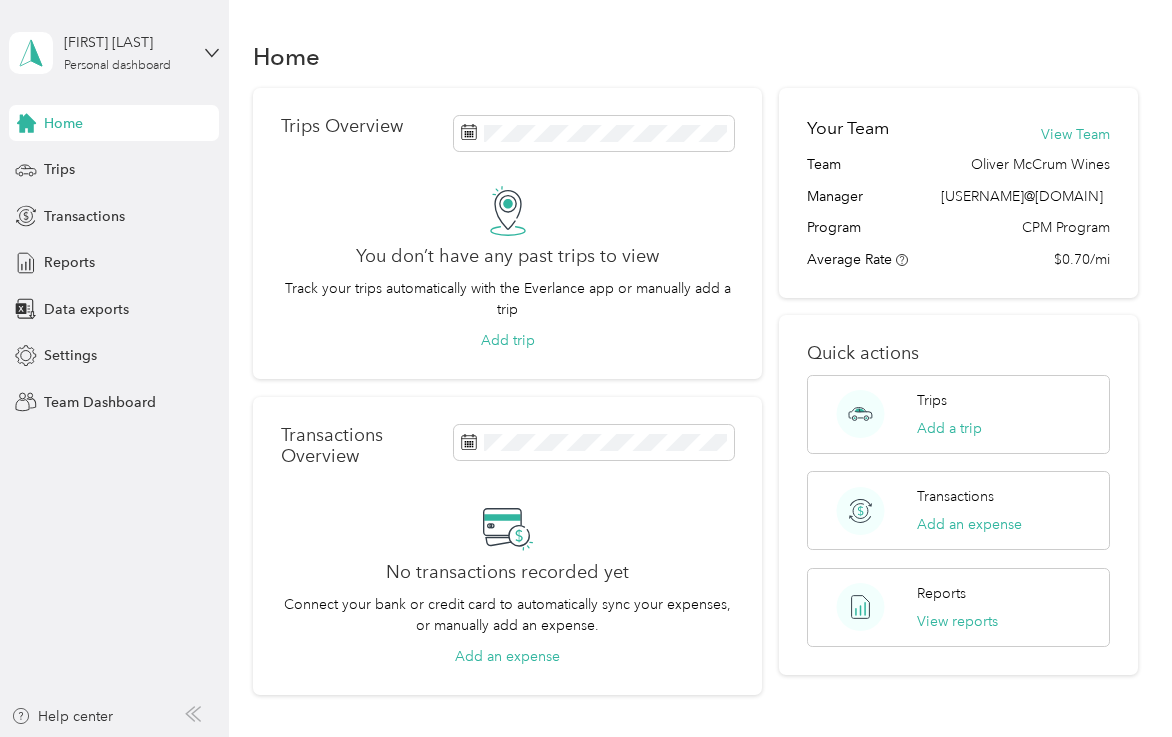 click on "Team dashboard" at bounding box center [183, 164] 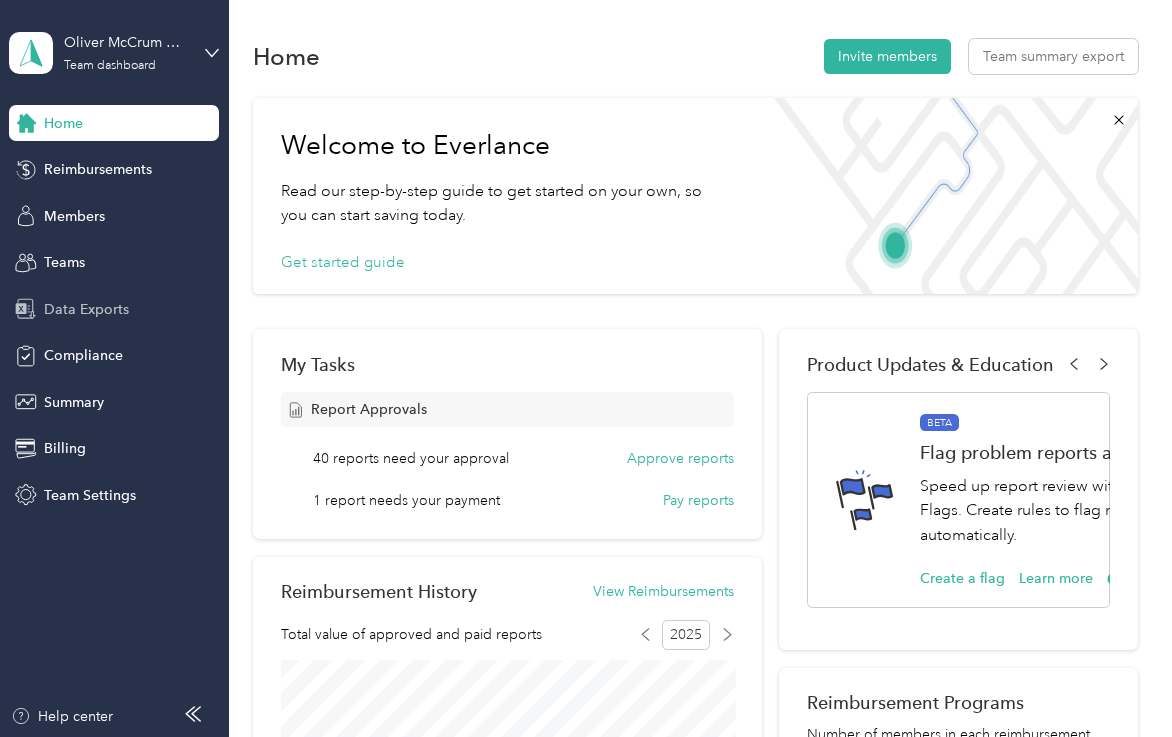 click on "Data Exports" at bounding box center [114, 309] 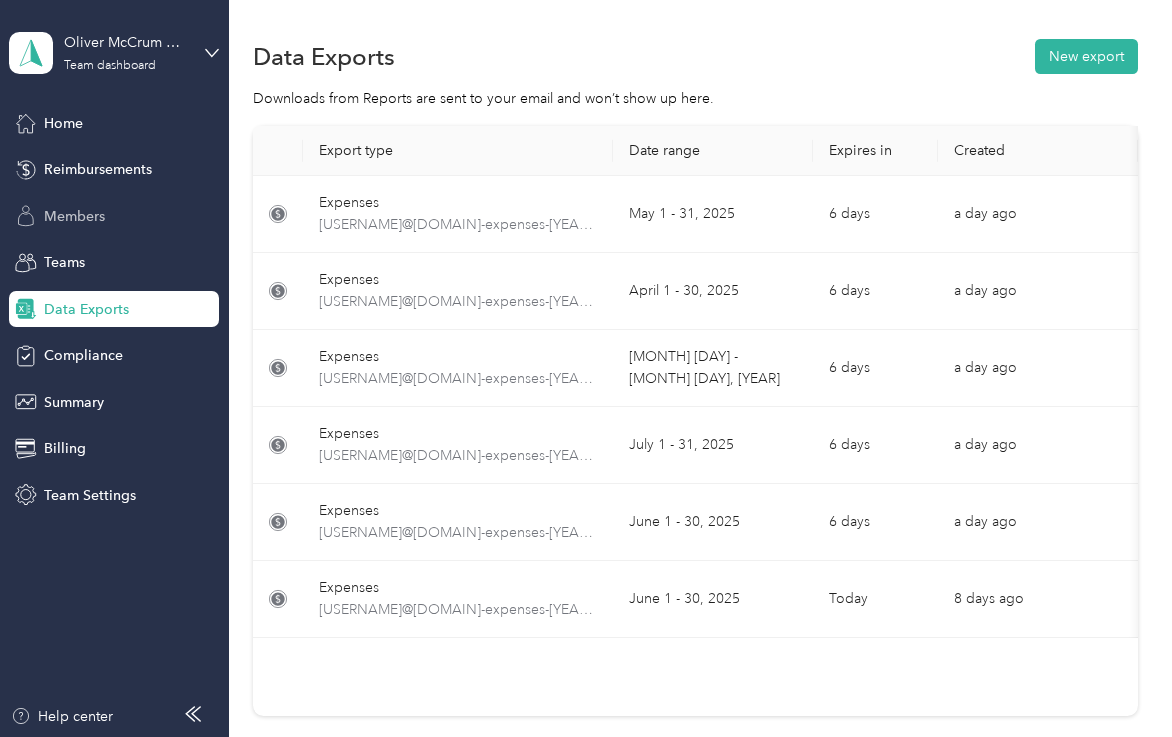 click on "Members" at bounding box center (74, 216) 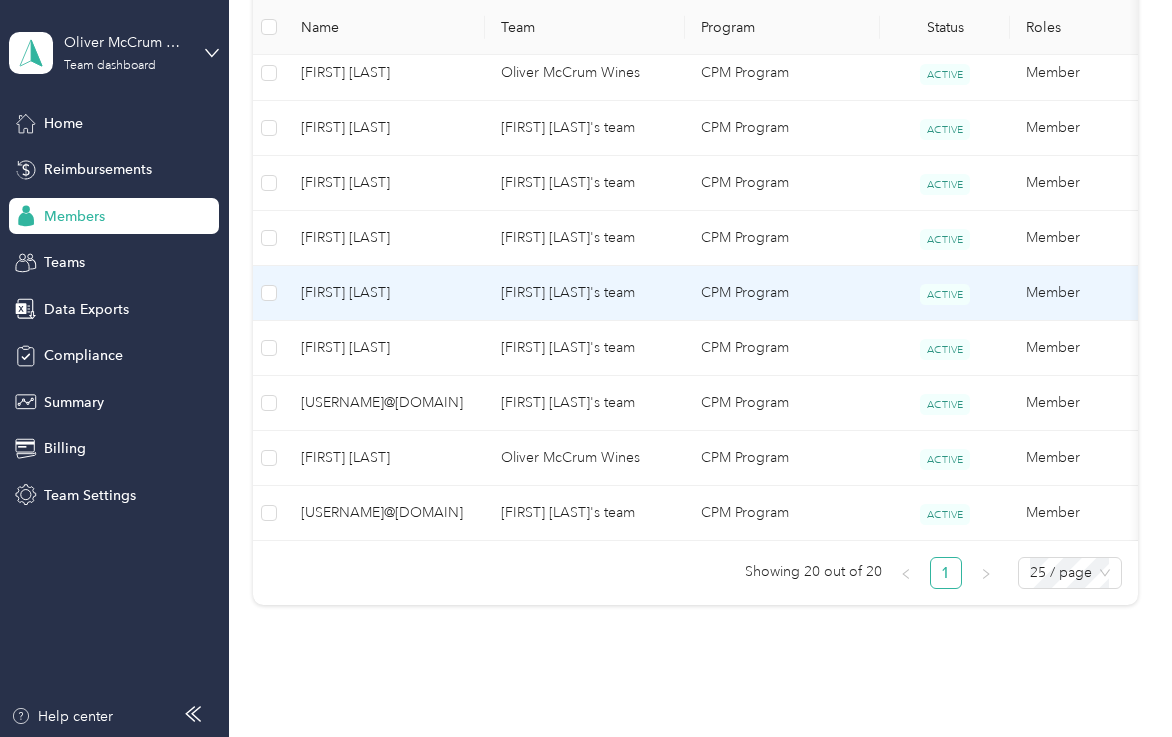 scroll, scrollTop: 1180, scrollLeft: 0, axis: vertical 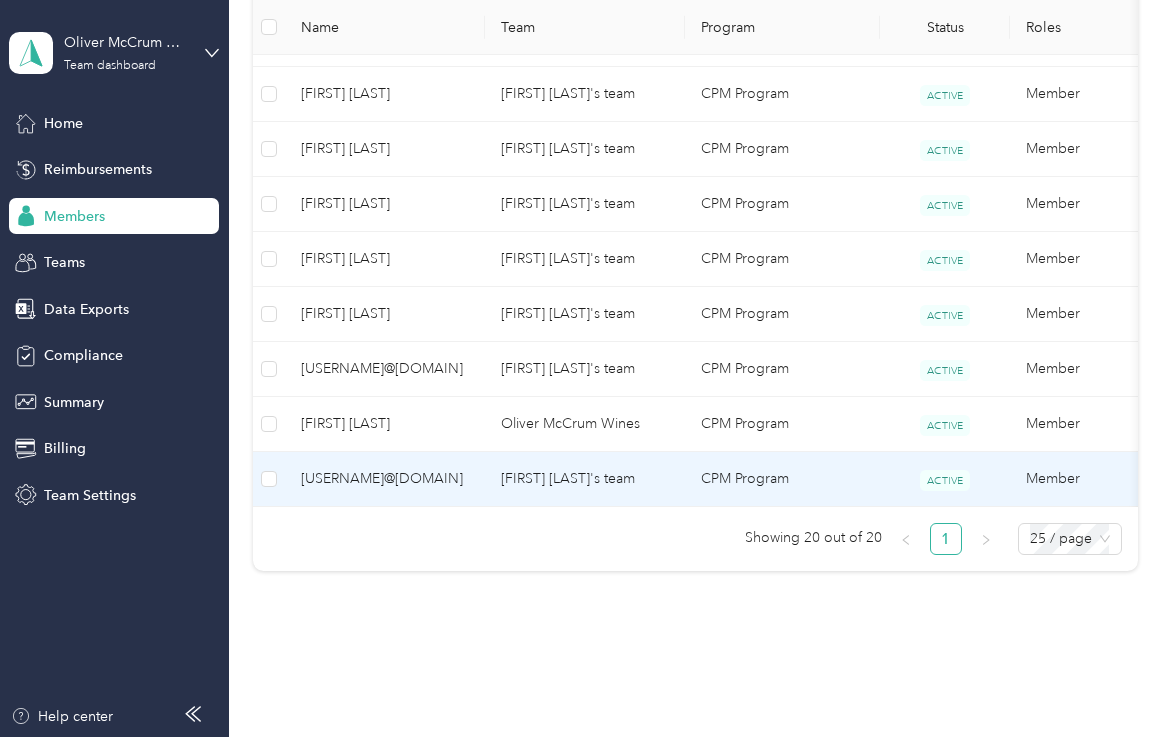 click on "[USERNAME]@[DOMAIN]" at bounding box center [385, 479] 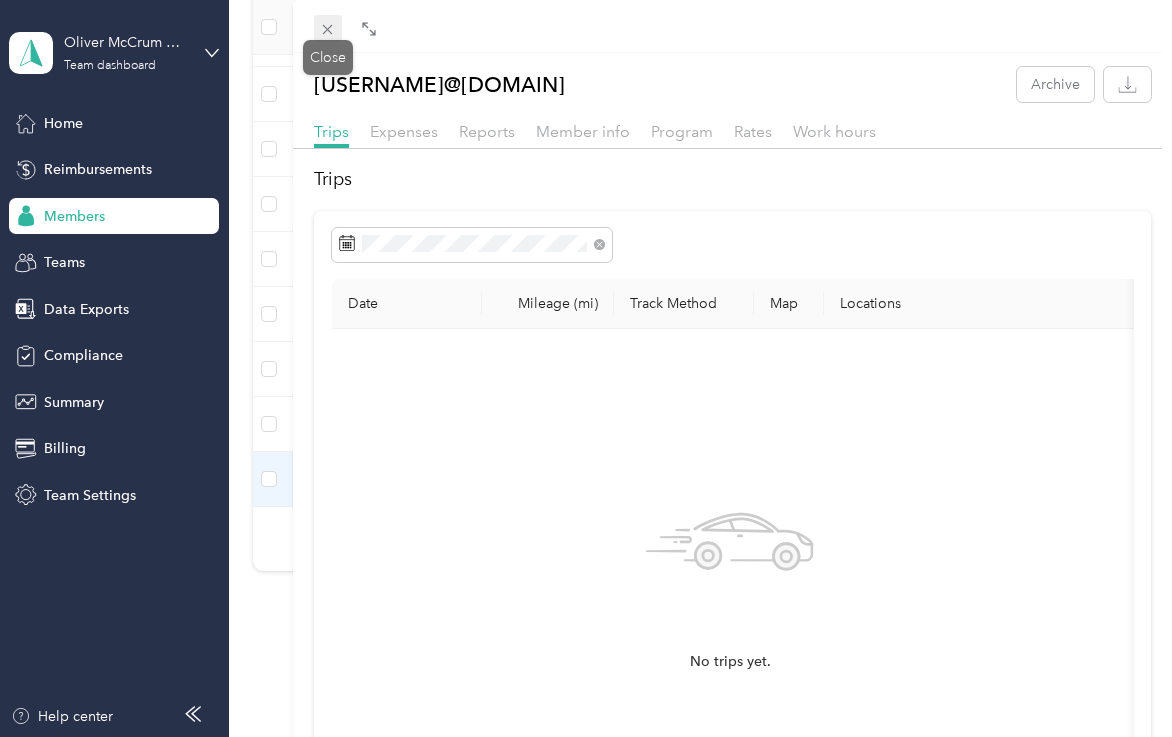 click 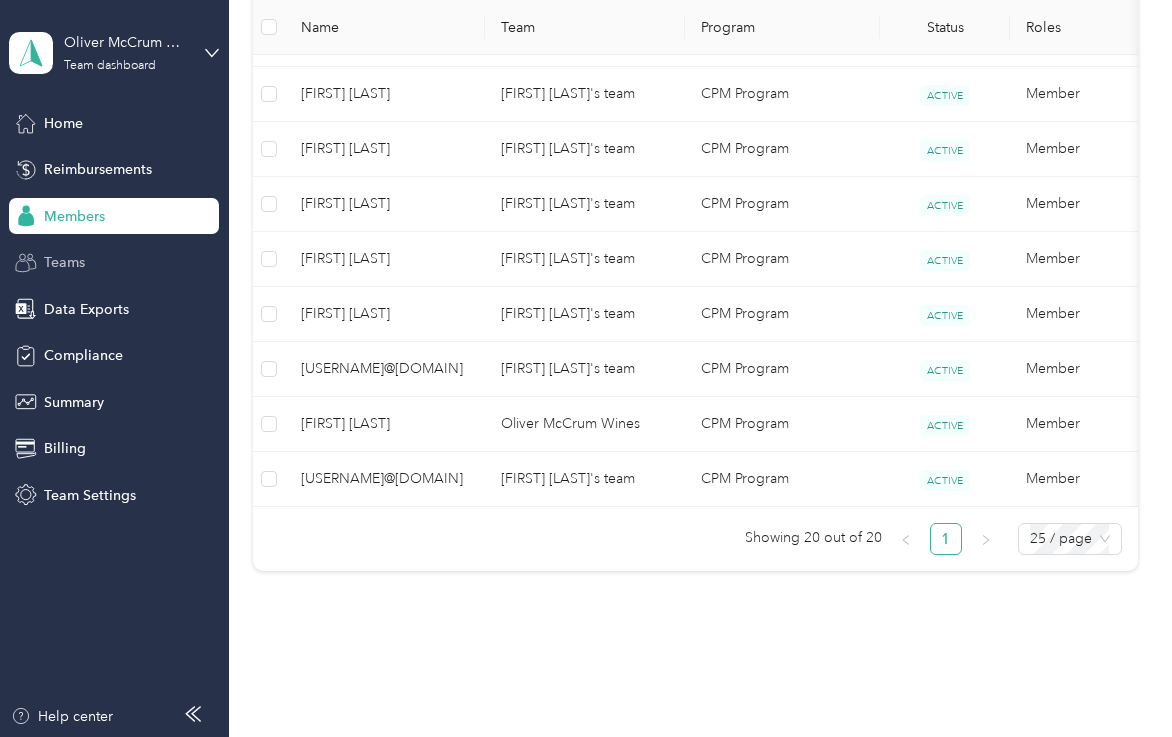 click on "Teams" at bounding box center [114, 263] 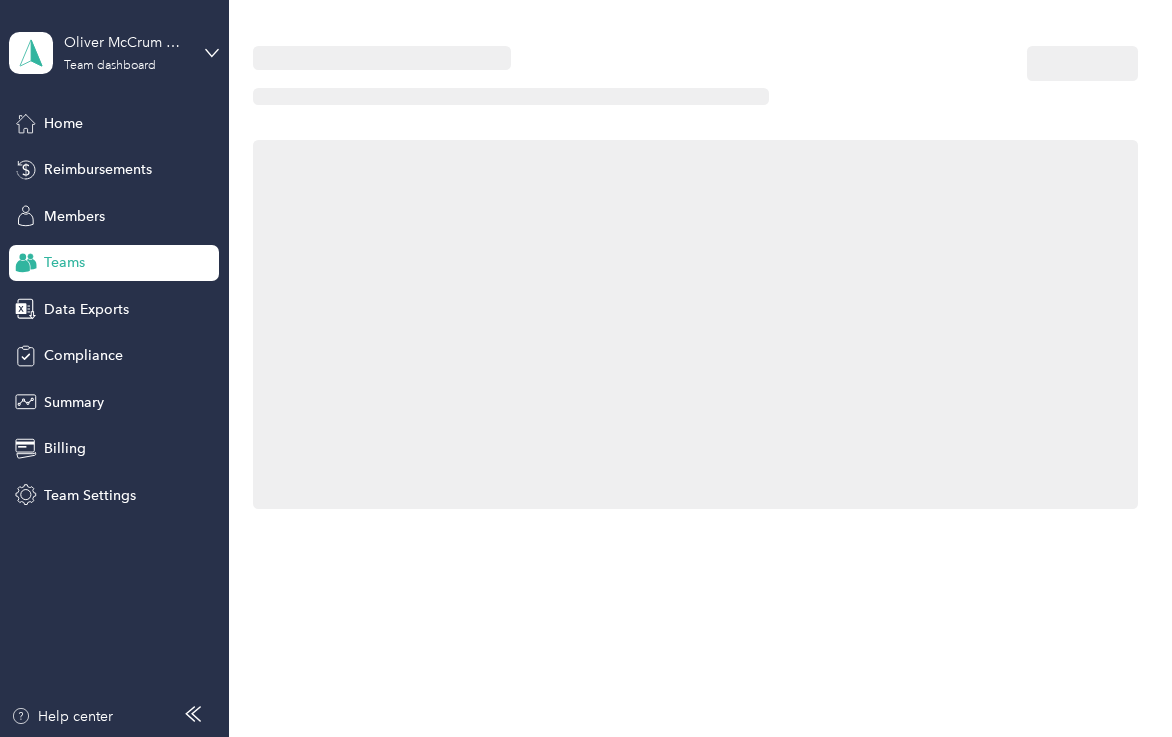 scroll, scrollTop: 0, scrollLeft: 0, axis: both 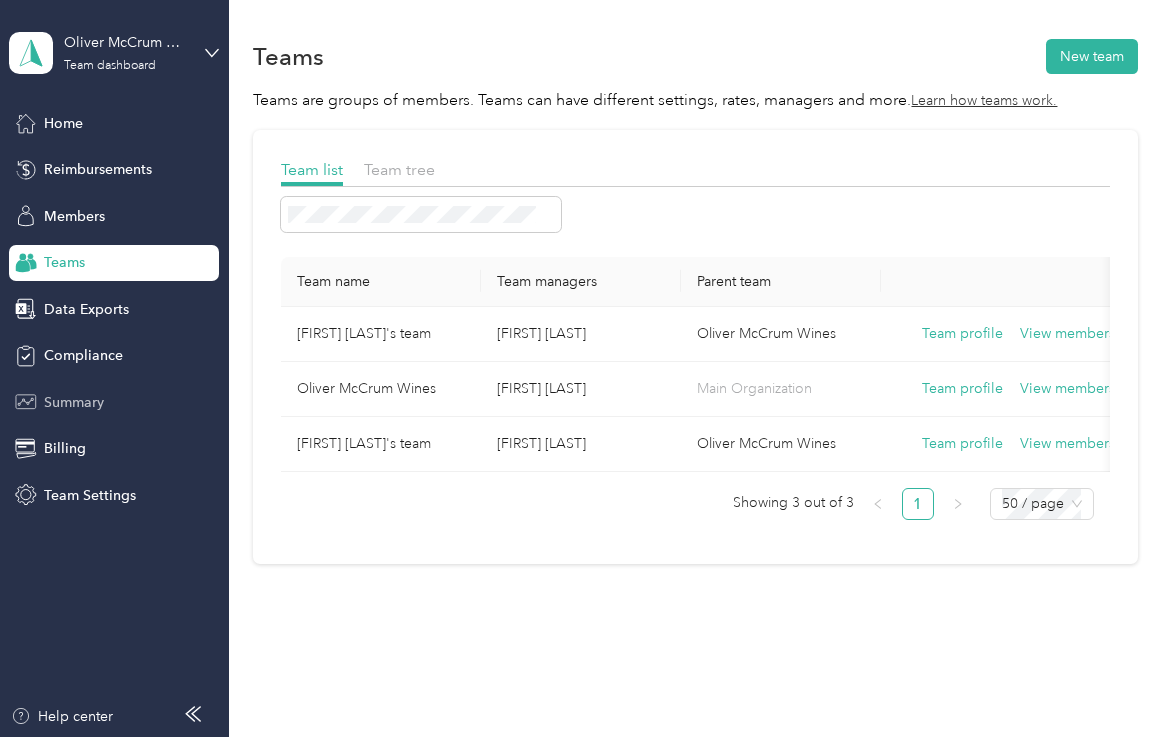 click on "Summary" at bounding box center [74, 402] 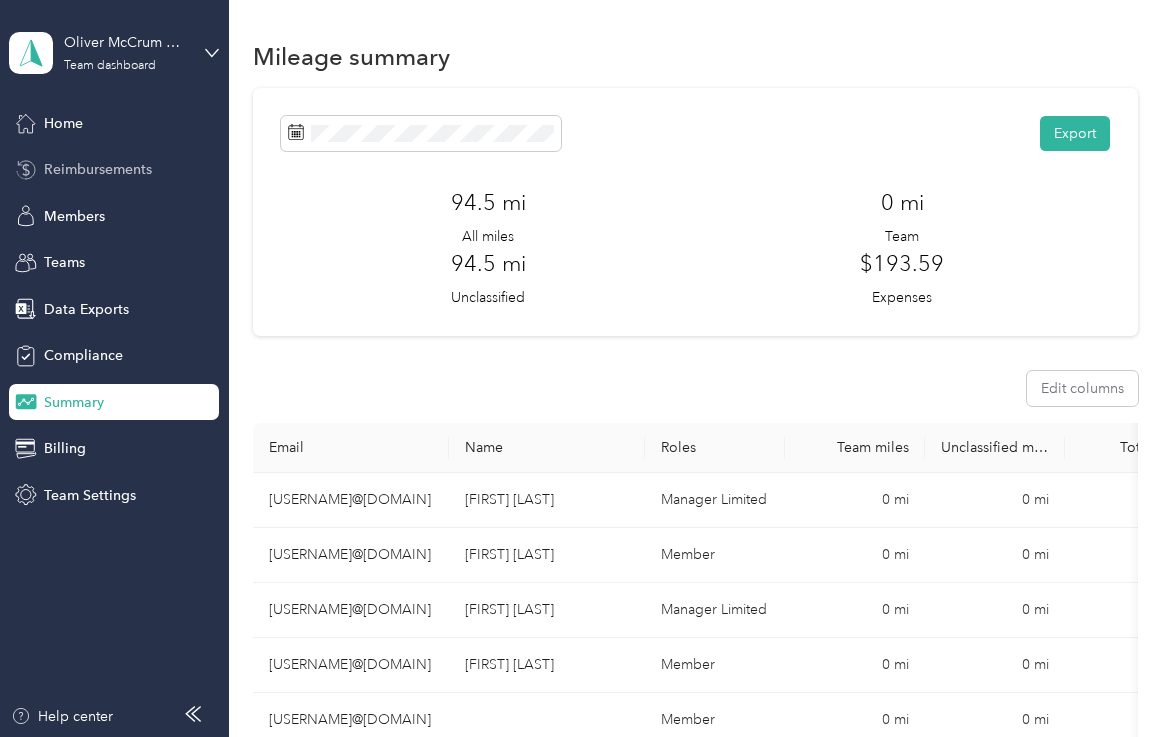 scroll, scrollTop: 0, scrollLeft: 0, axis: both 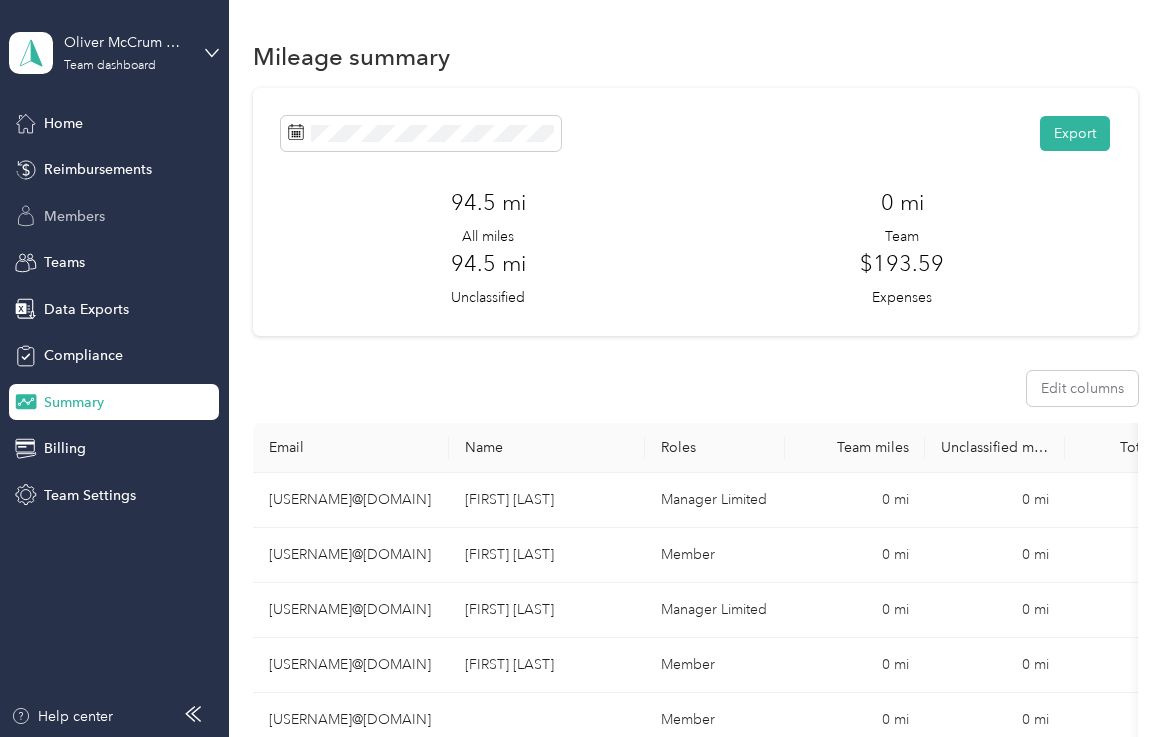 click on "Members" at bounding box center (74, 216) 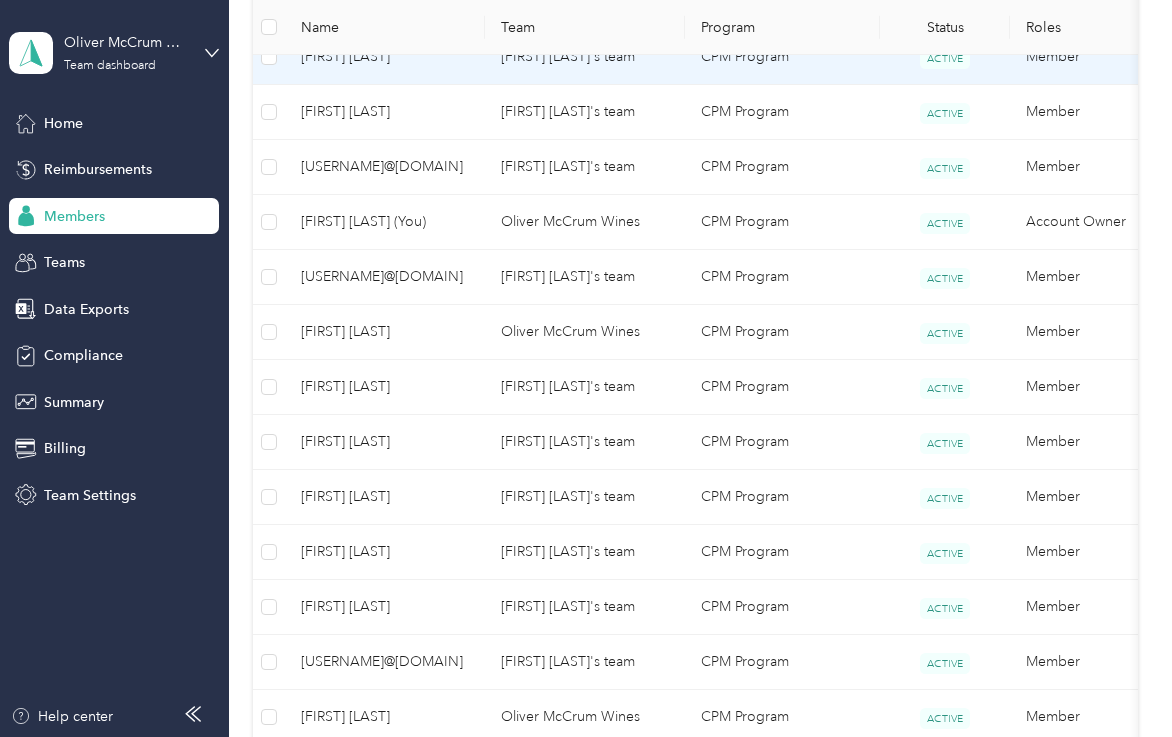 scroll, scrollTop: 1151, scrollLeft: 0, axis: vertical 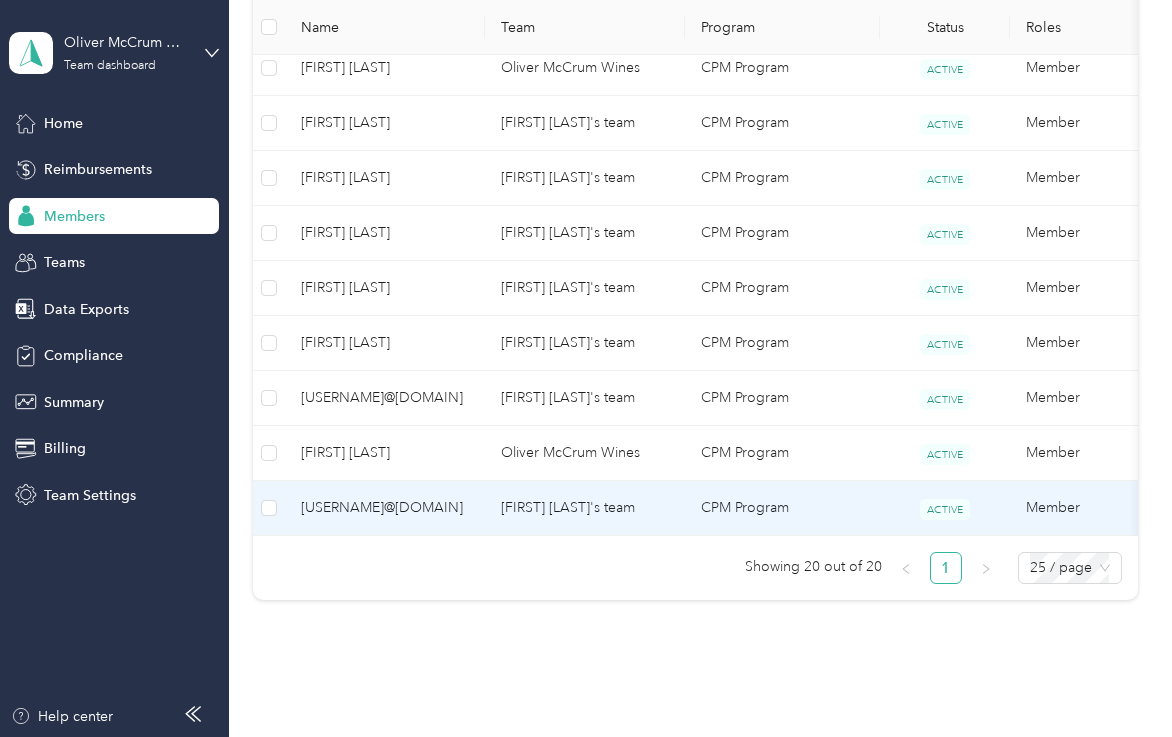 click on "[USERNAME]@[DOMAIN]" at bounding box center (385, 508) 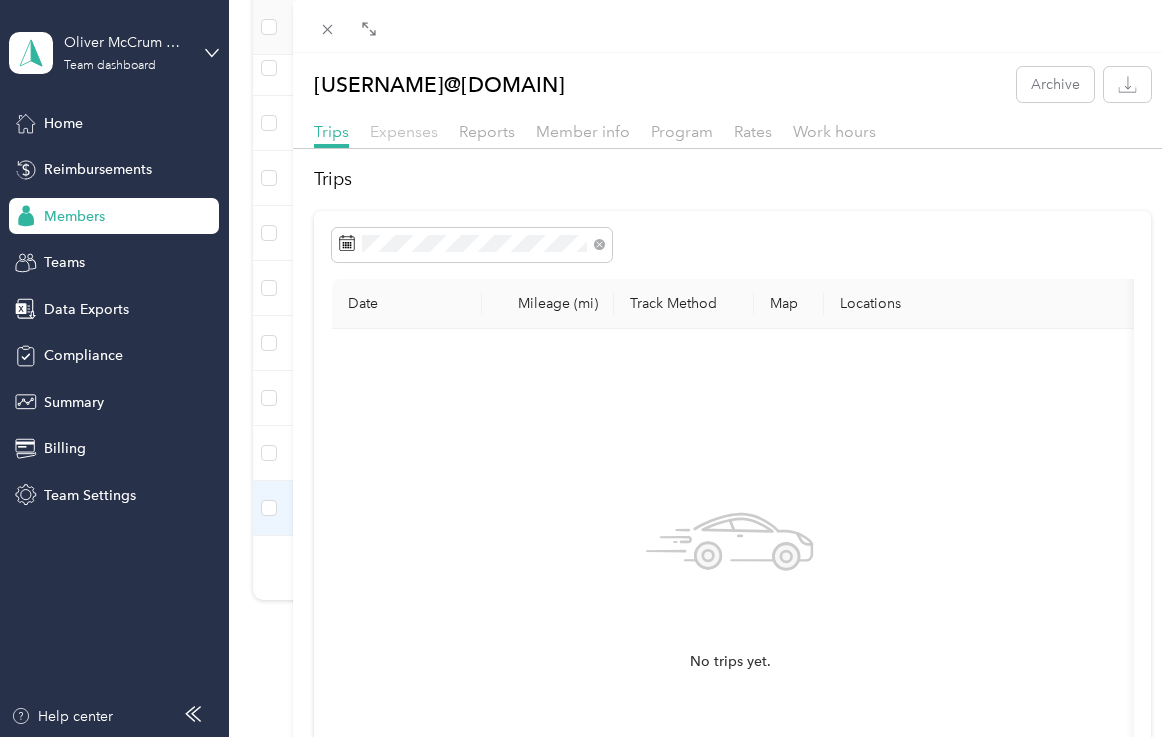 click on "Expenses" at bounding box center (404, 131) 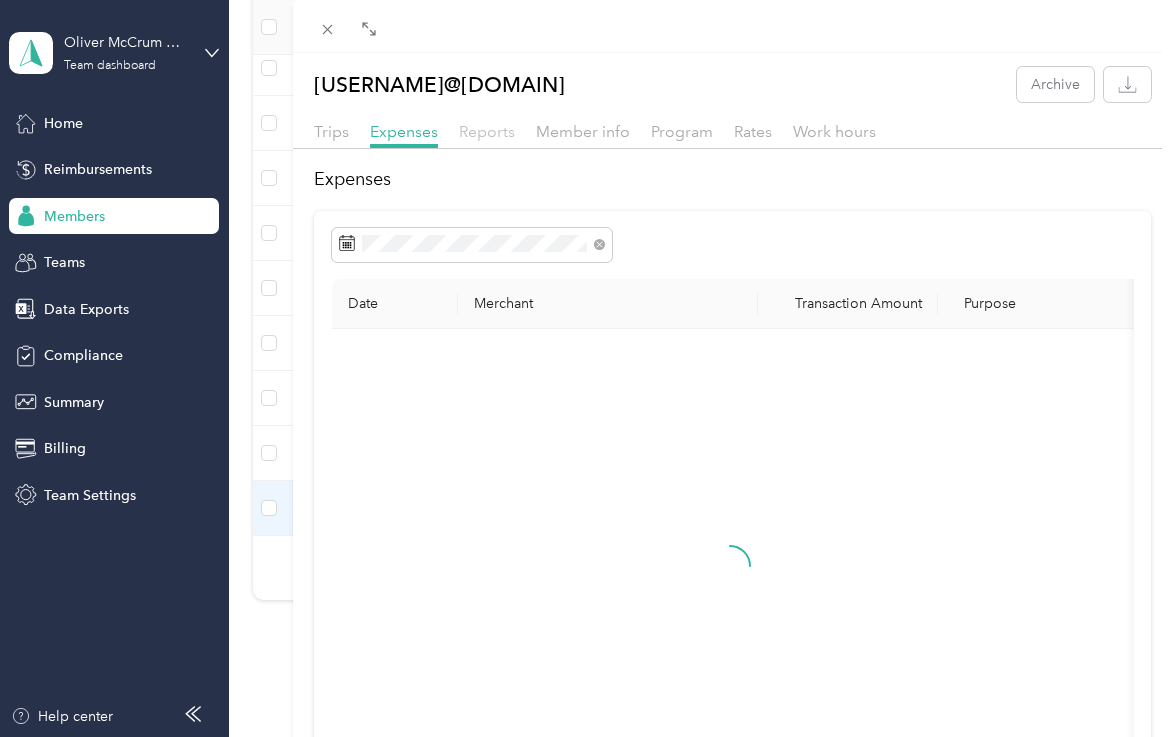 click on "Reports" at bounding box center (487, 131) 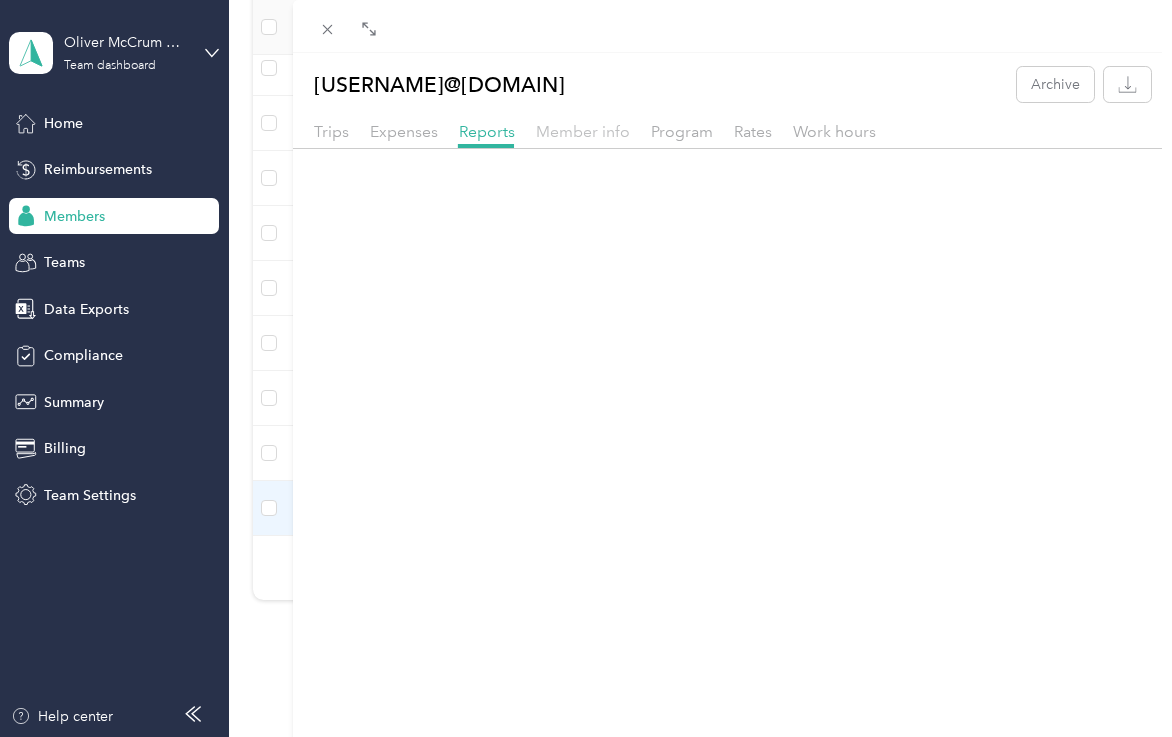 click on "Member info" at bounding box center (583, 131) 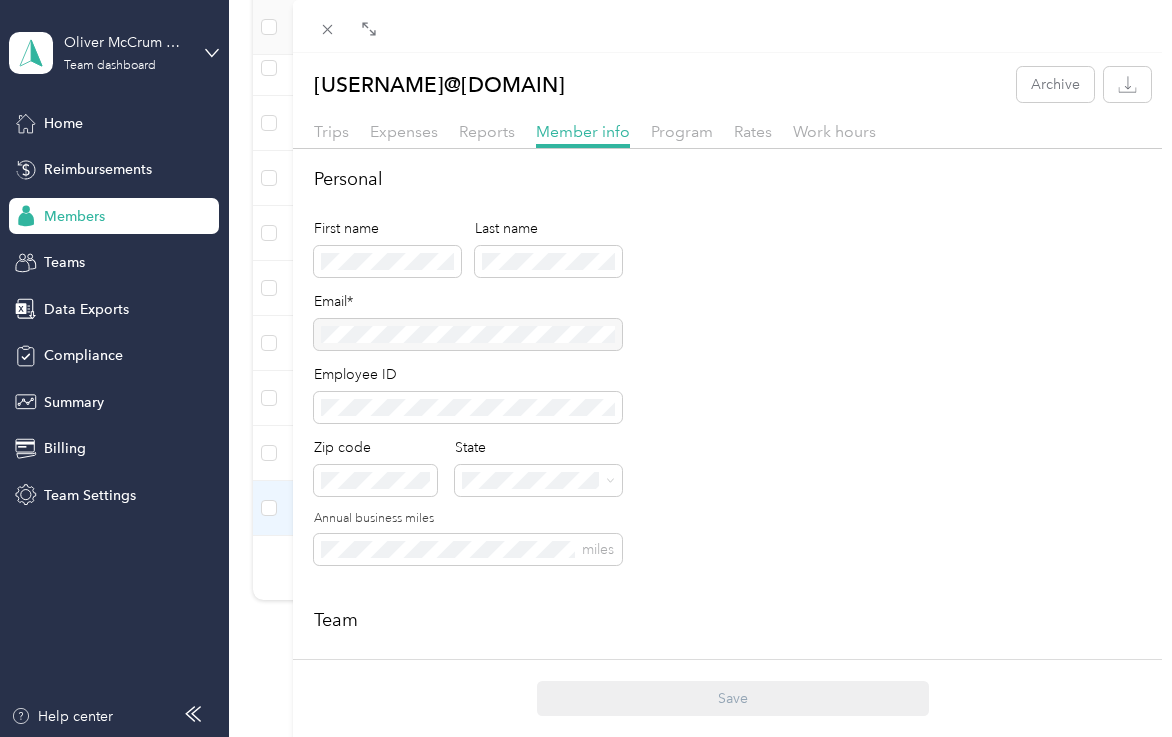 scroll, scrollTop: 0, scrollLeft: 0, axis: both 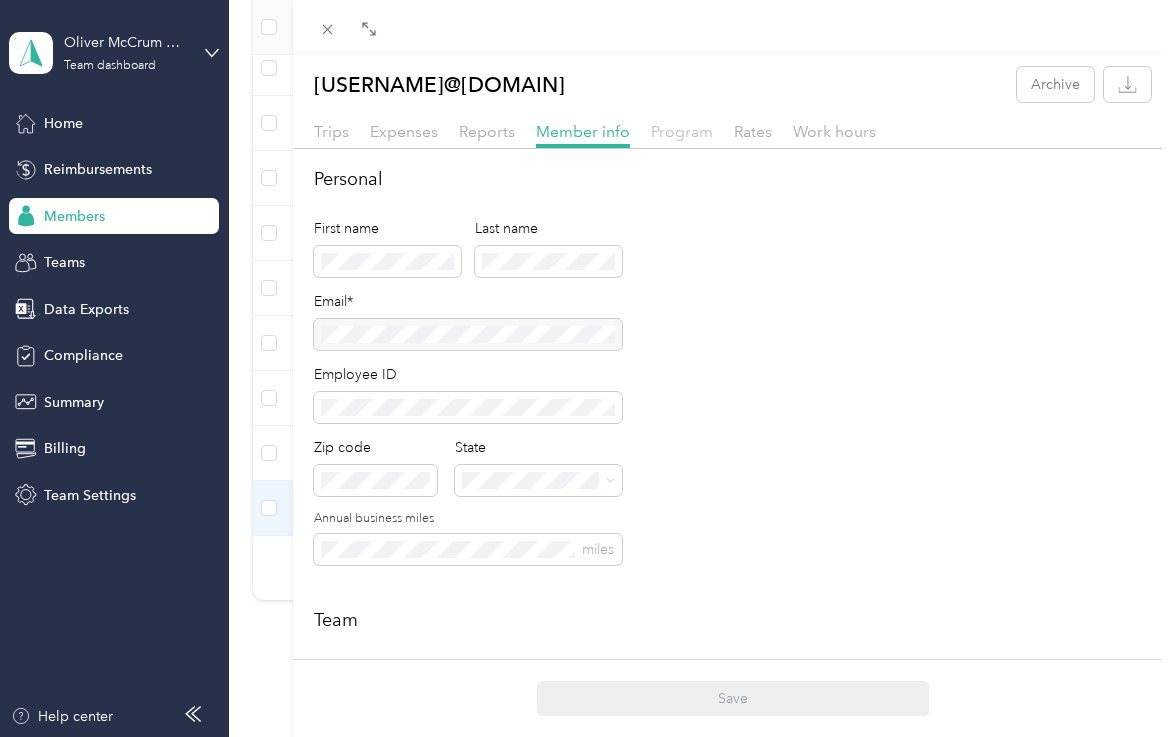 click on "Program" at bounding box center (682, 131) 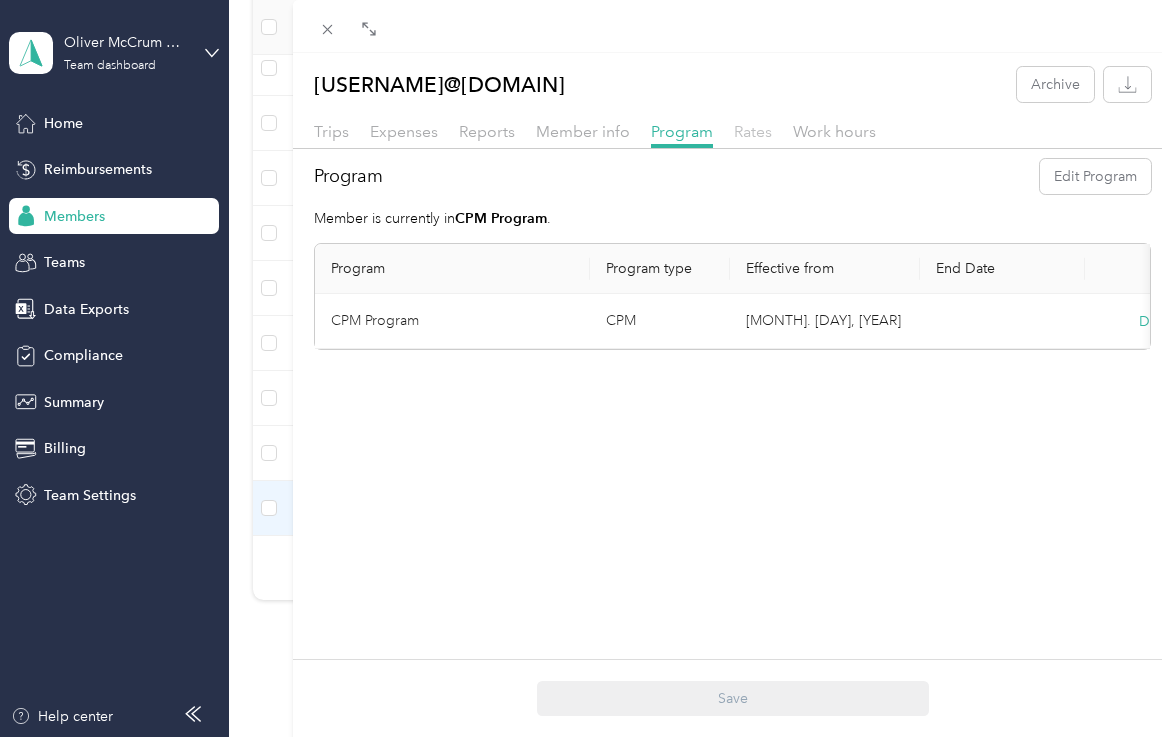 click on "Rates" at bounding box center (753, 131) 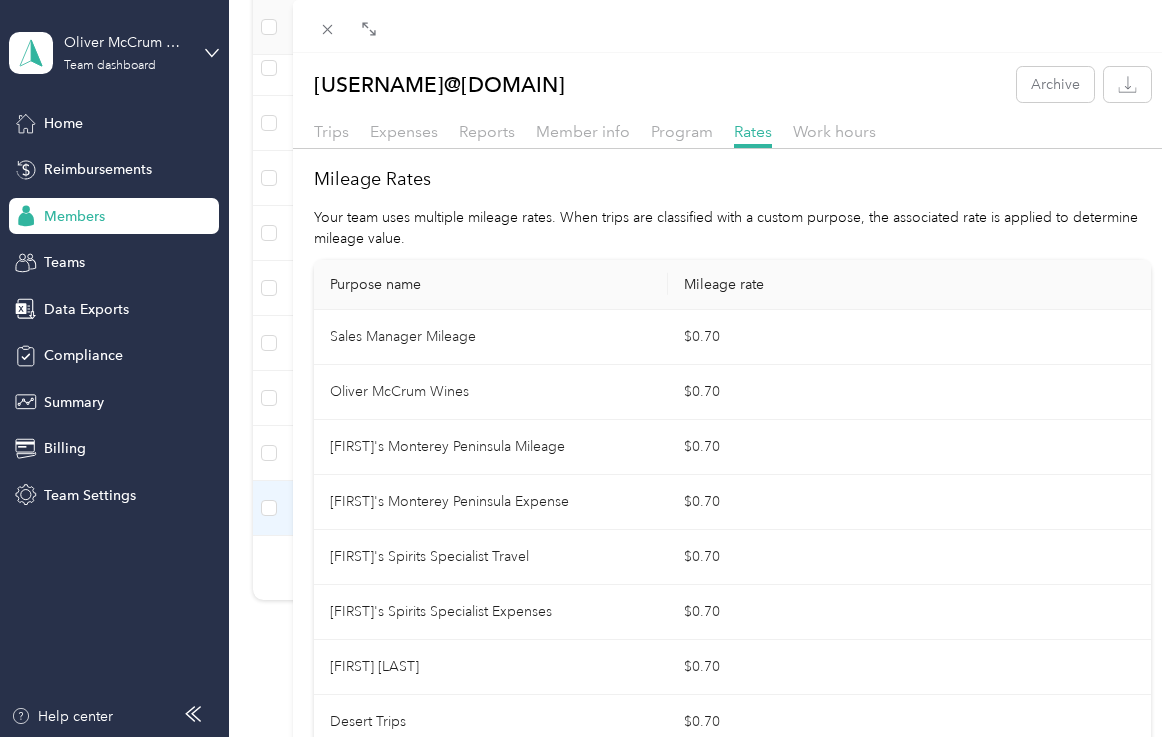 scroll, scrollTop: 0, scrollLeft: 0, axis: both 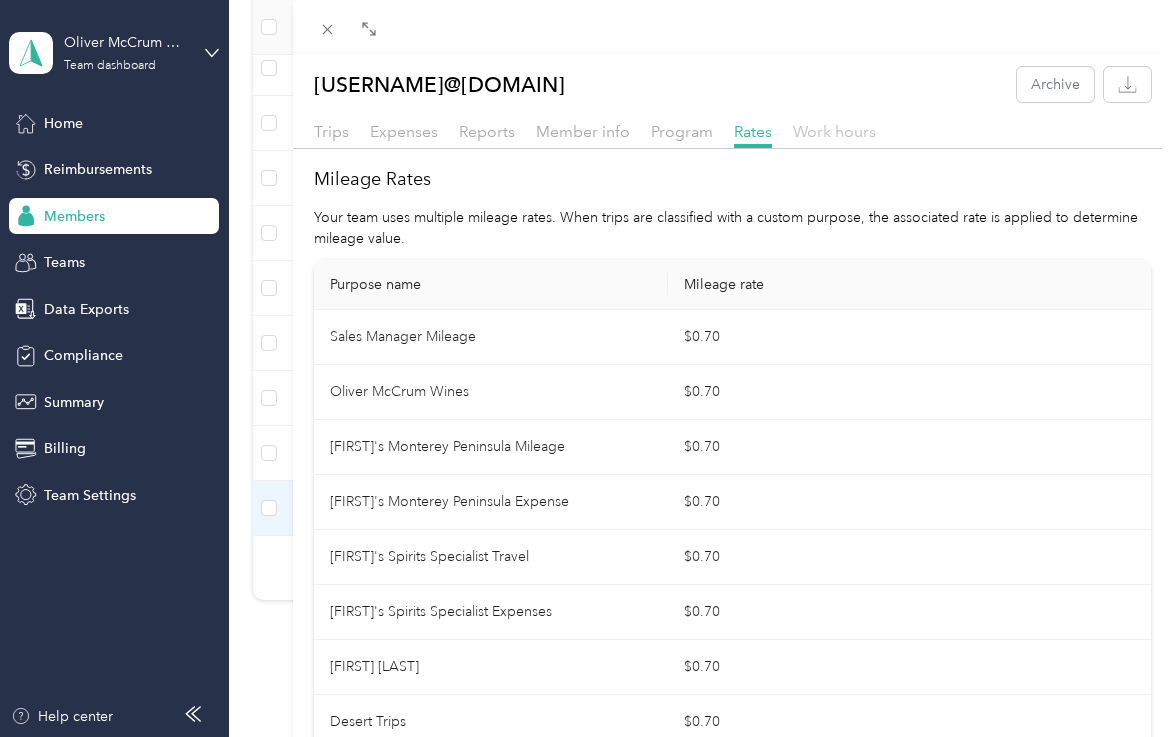 click on "Work hours" at bounding box center (834, 131) 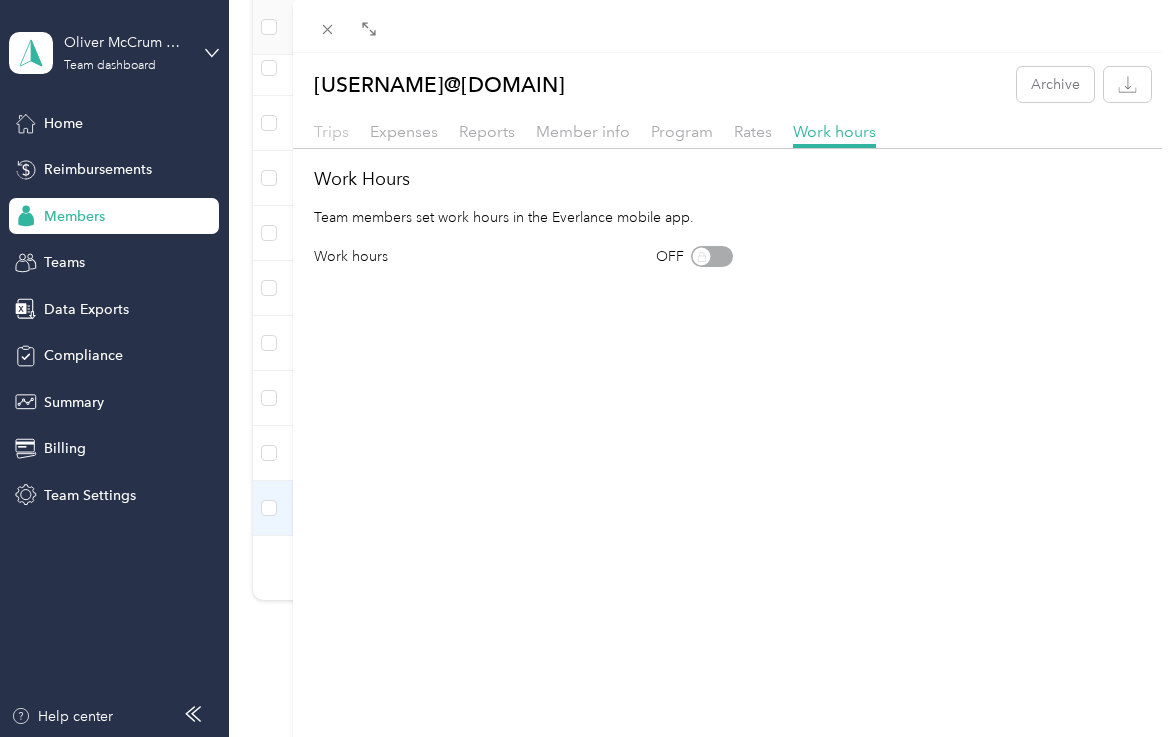 click on "Trips" at bounding box center (331, 131) 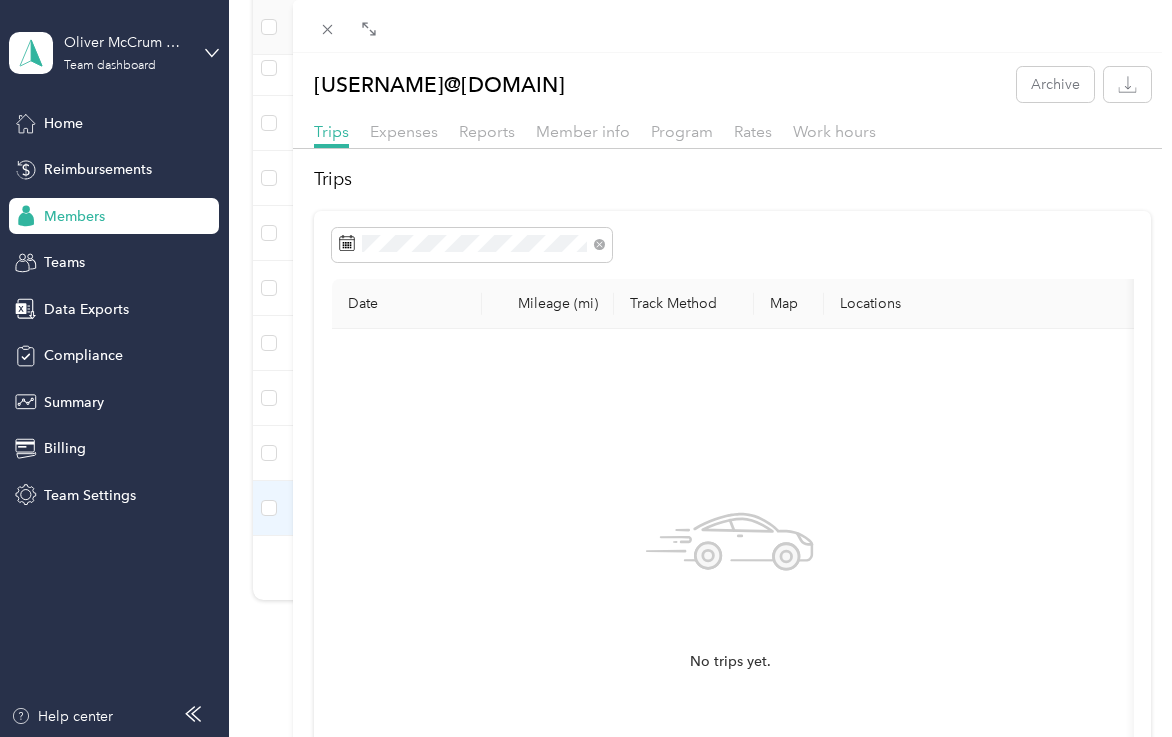 click at bounding box center (732, 26) 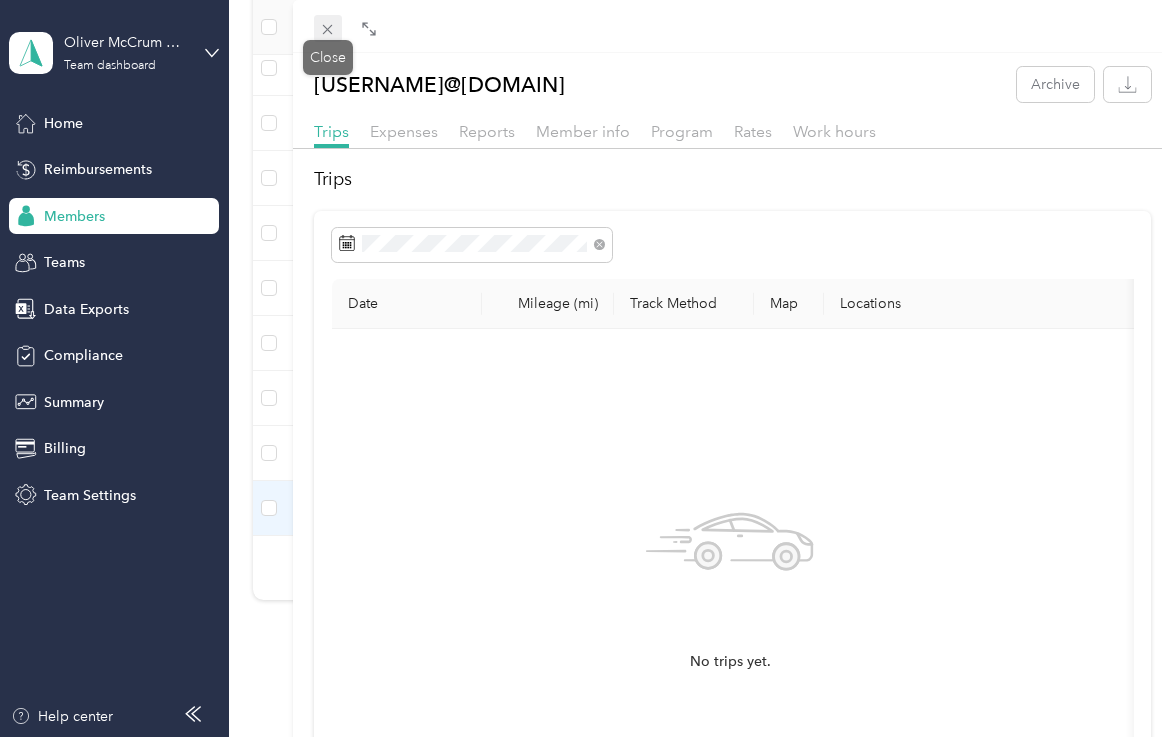 click 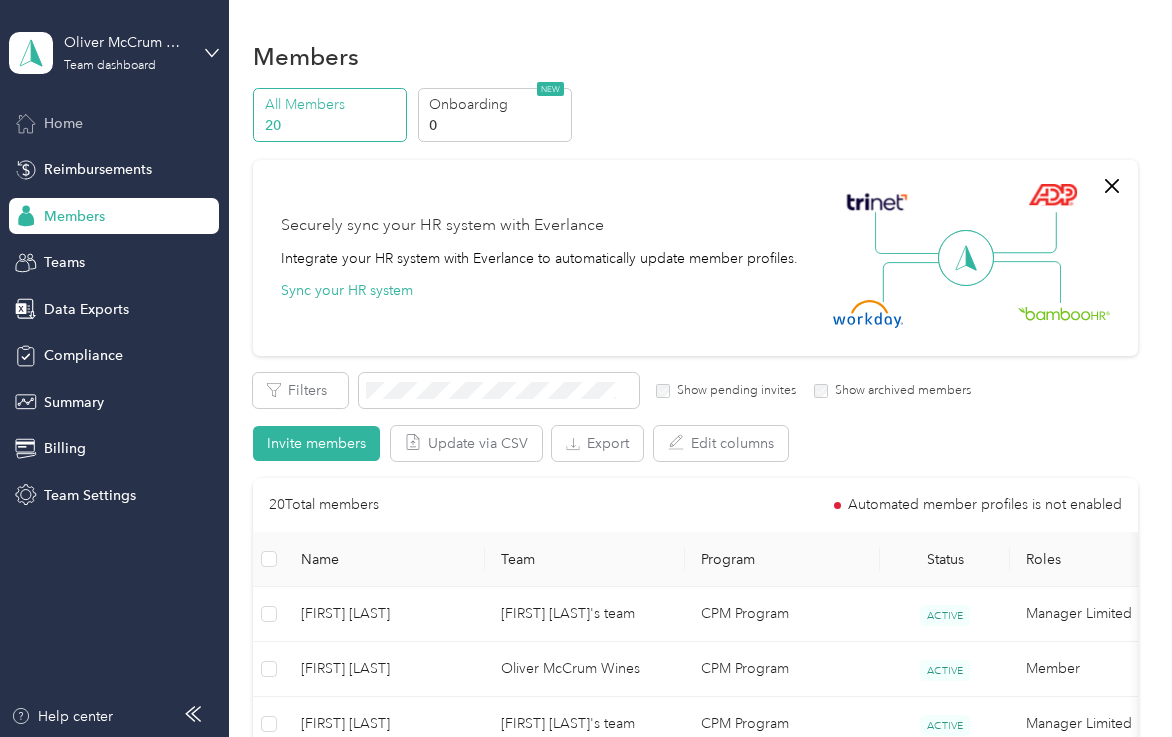 scroll, scrollTop: 0, scrollLeft: 0, axis: both 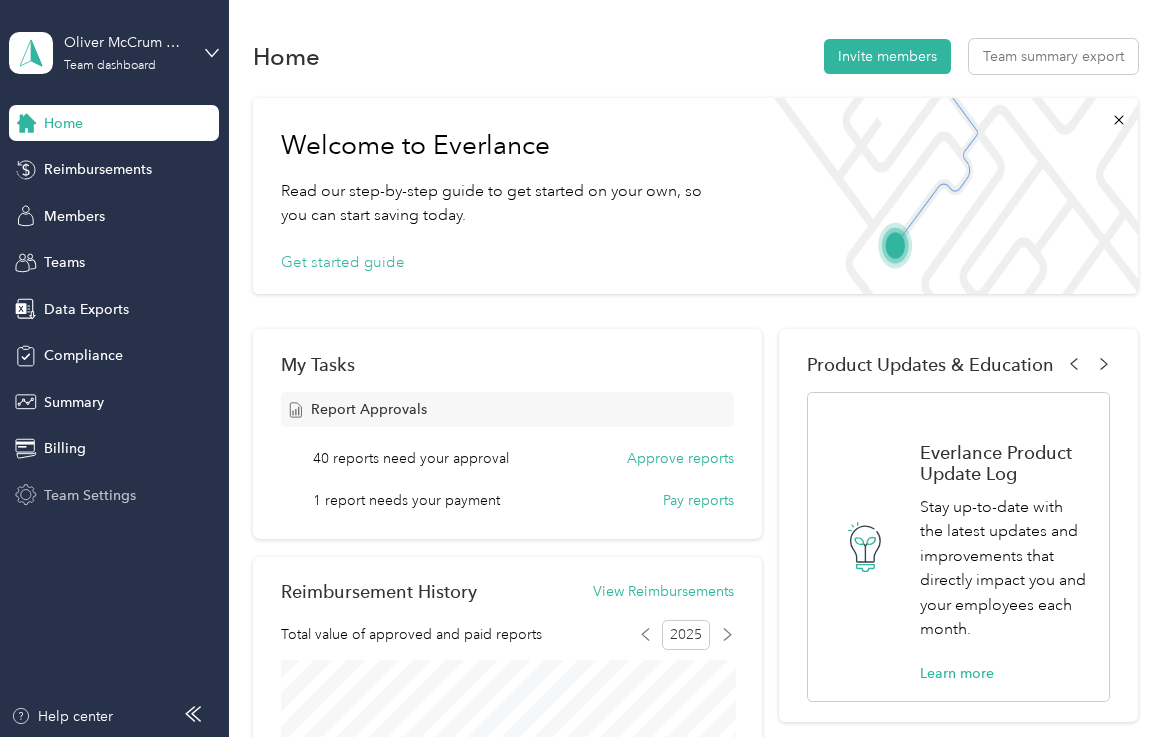 click on "[FIRST] [LAST] Team dashboard Home Reimbursements Members Teams Data Exports Compliance Summary Billing Team Settings   Help center" at bounding box center [114, 368] 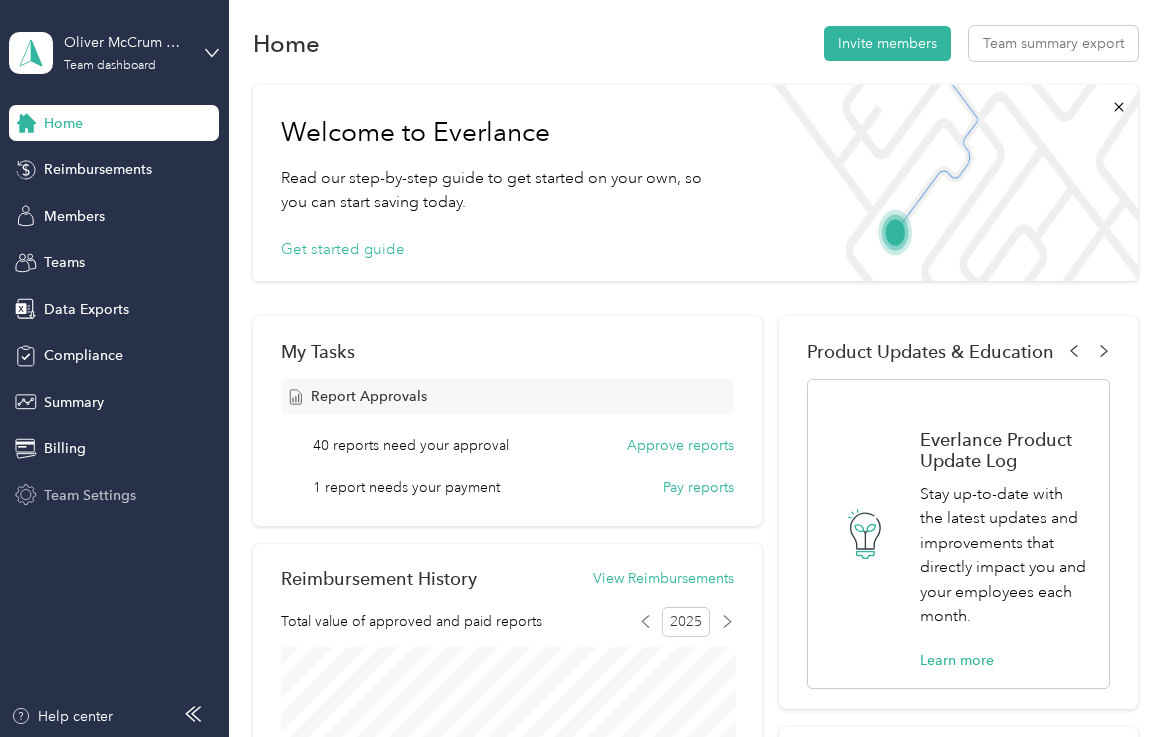 click on "Team Settings" at bounding box center (114, 495) 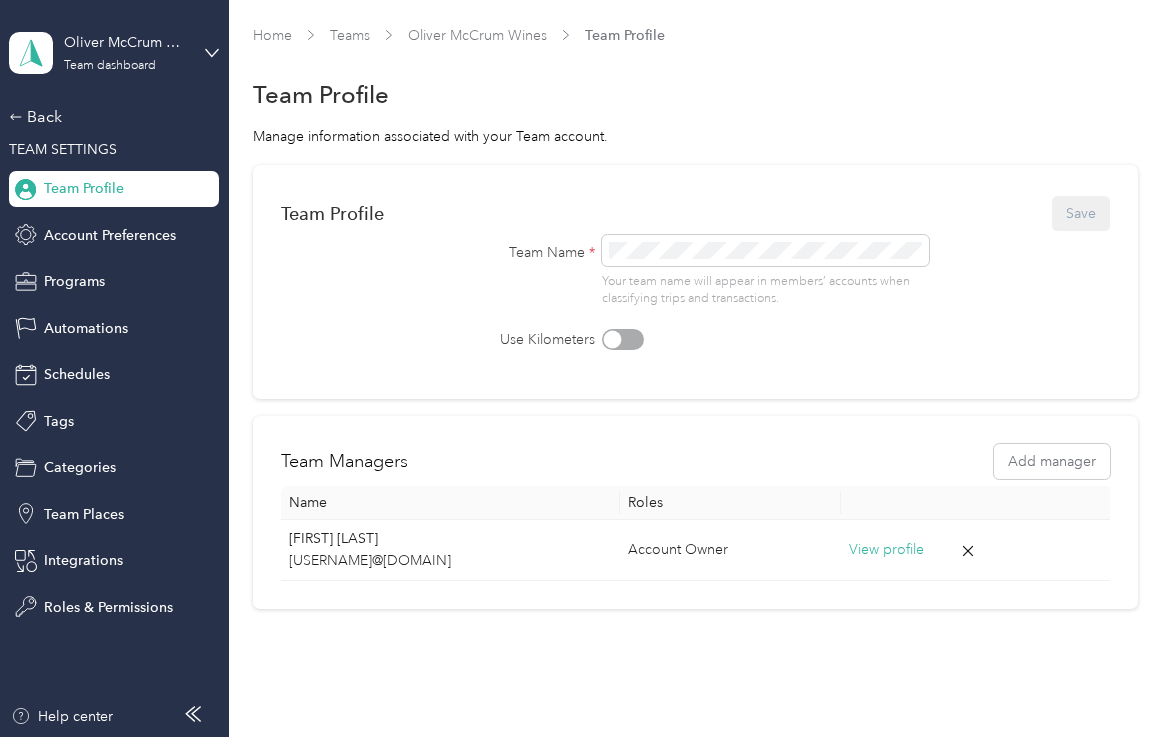 scroll, scrollTop: 0, scrollLeft: 0, axis: both 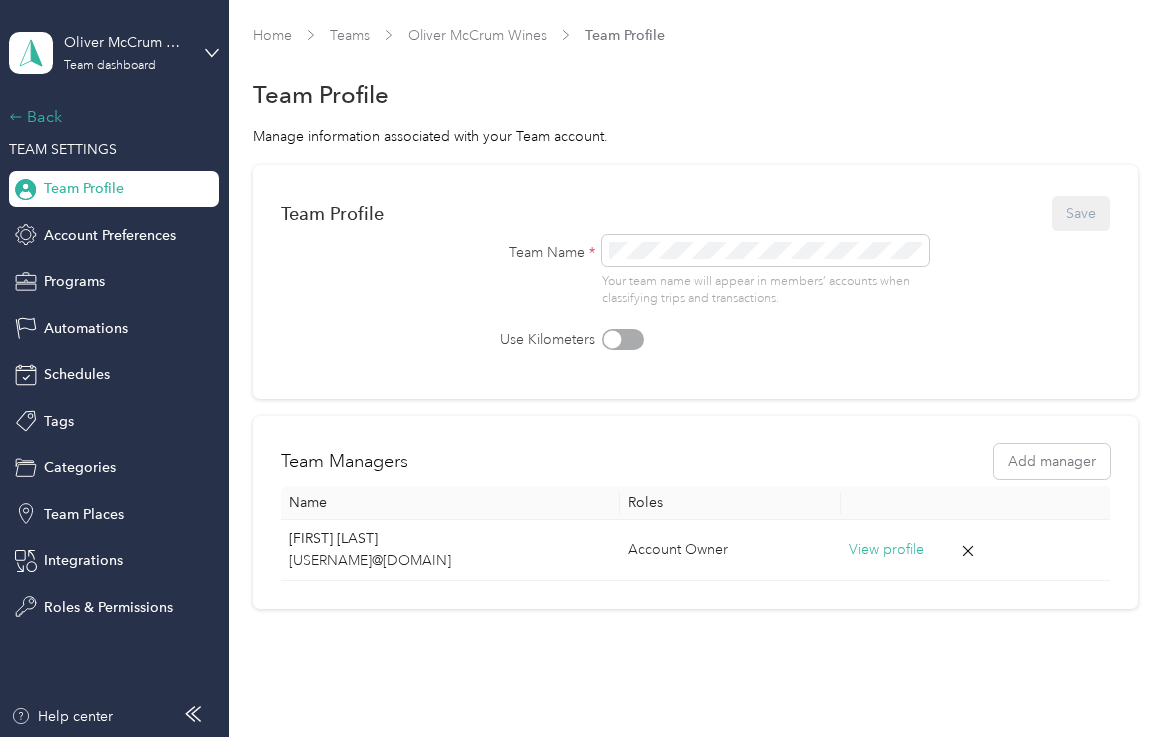 click on "Back" at bounding box center (109, 117) 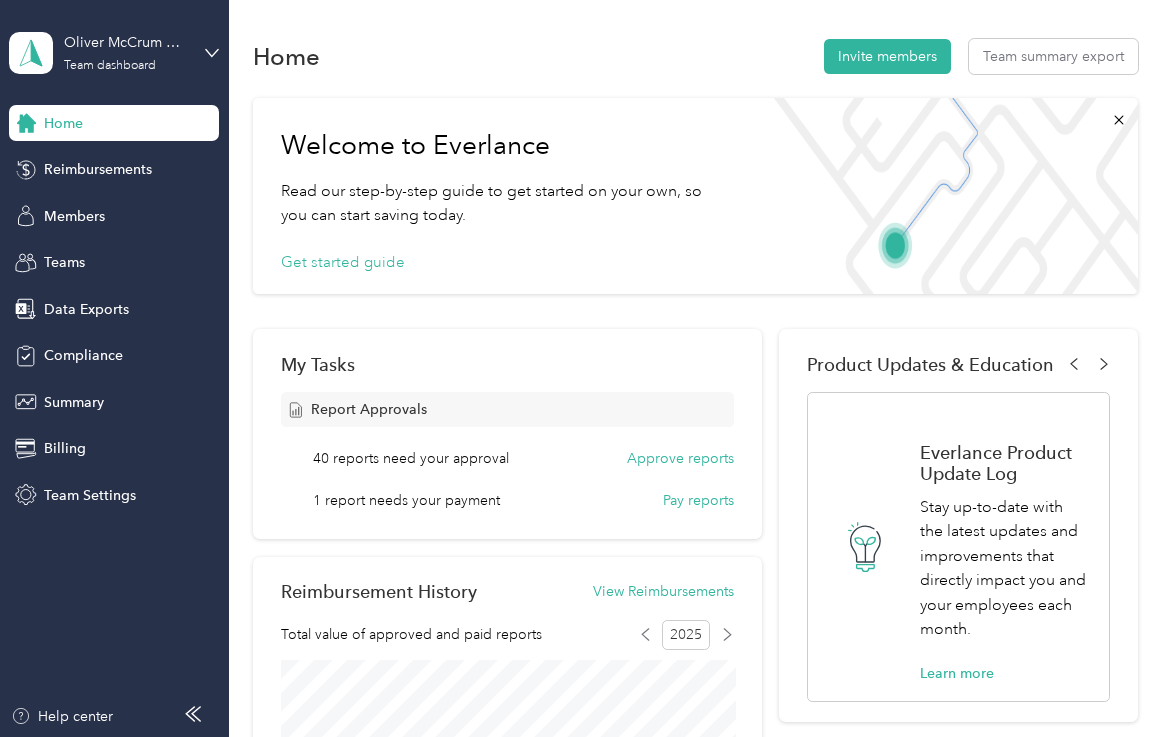 scroll, scrollTop: 0, scrollLeft: 0, axis: both 